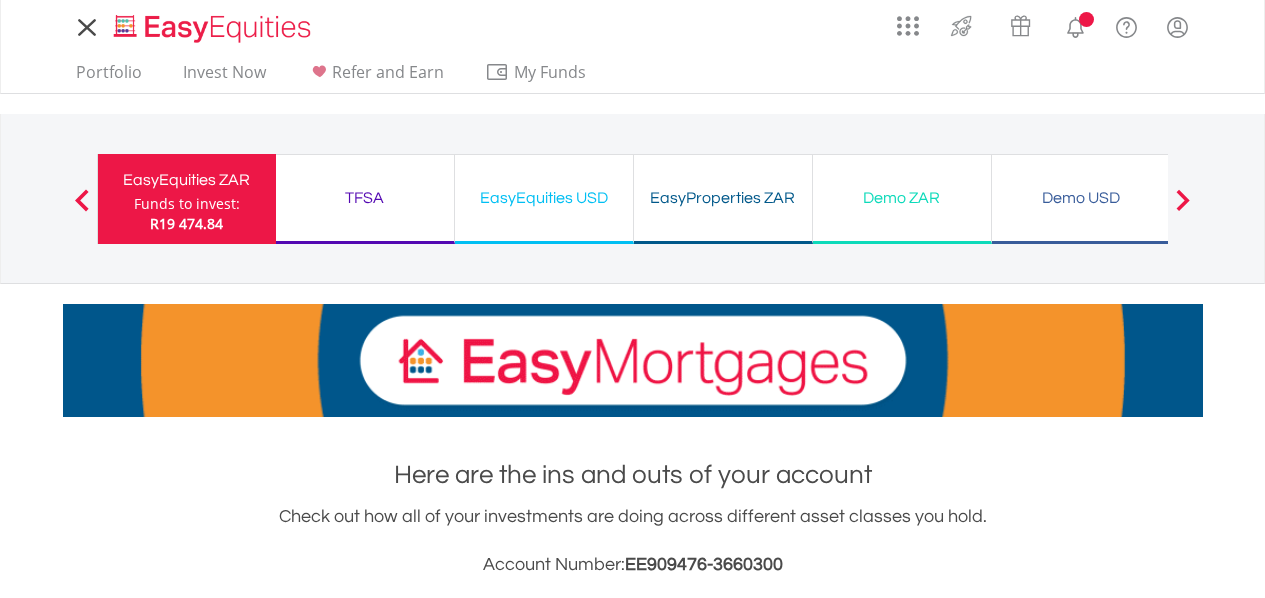 scroll, scrollTop: 0, scrollLeft: 0, axis: both 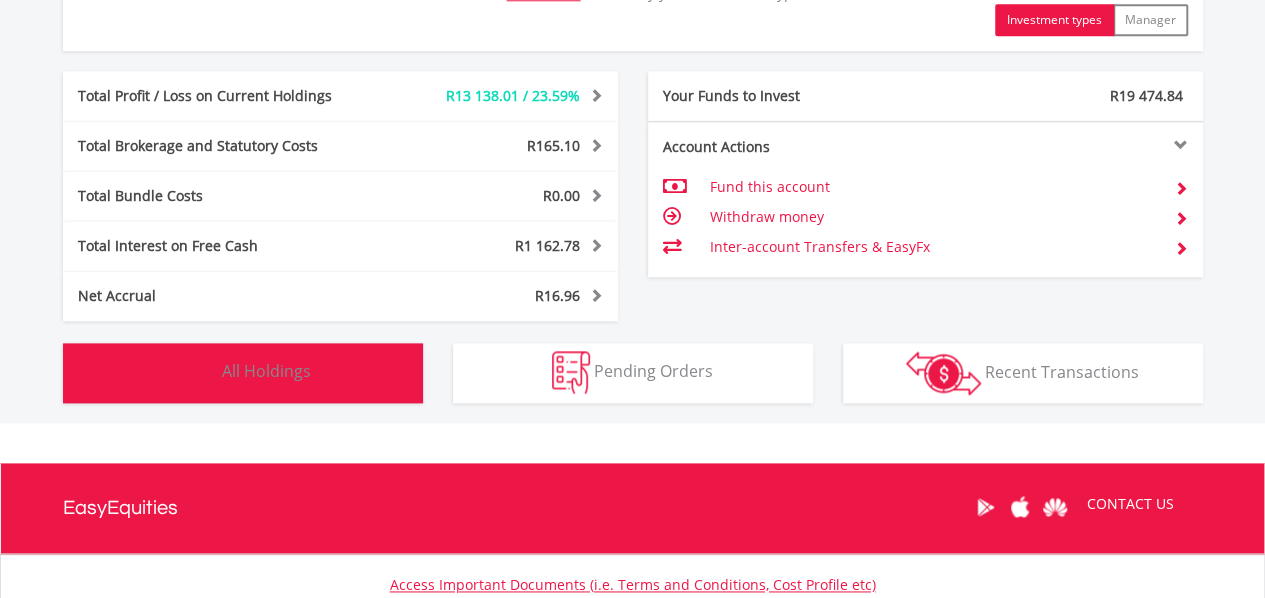 click on "All Holdings" at bounding box center (266, 371) 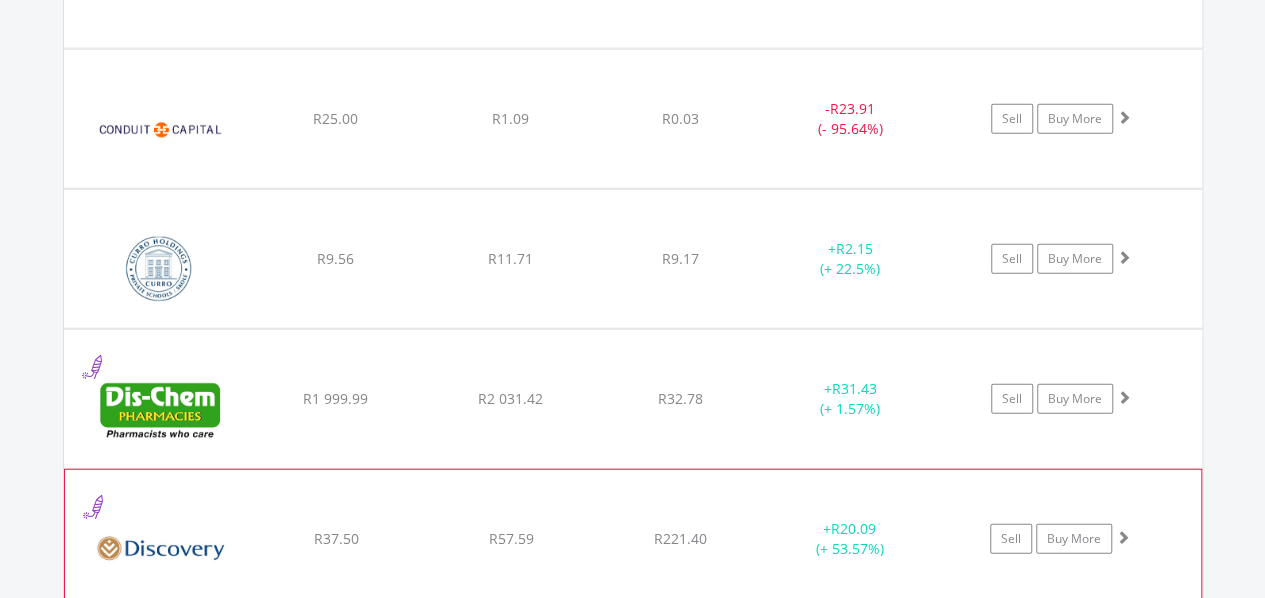 scroll, scrollTop: 2662, scrollLeft: 0, axis: vertical 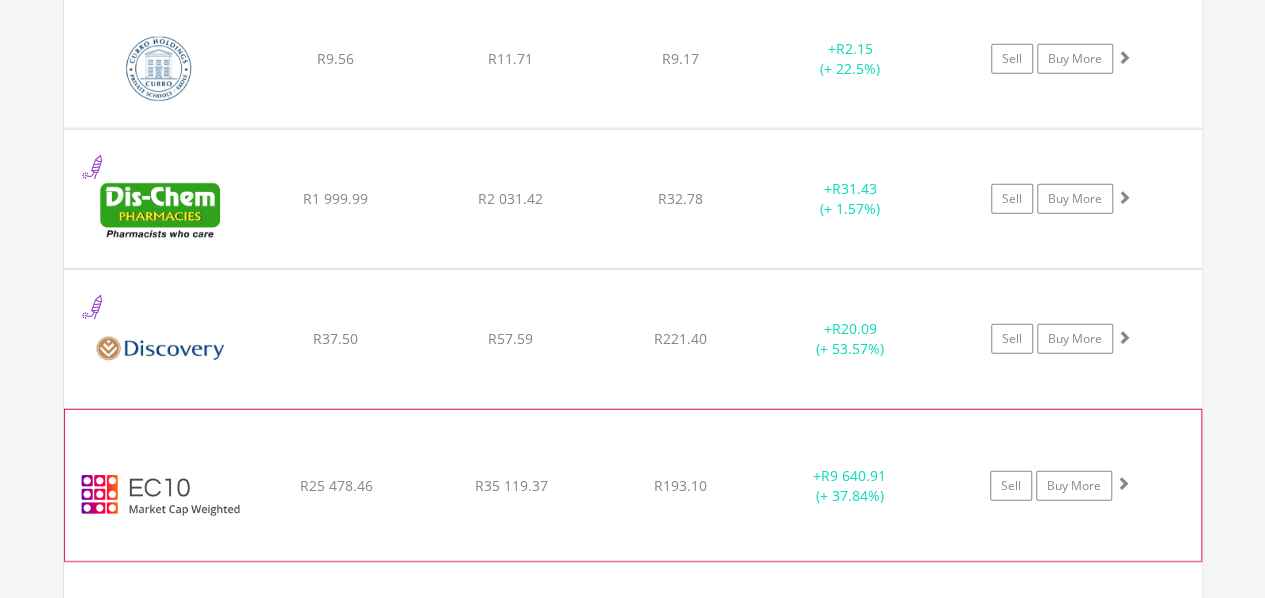 click on "R193.10" at bounding box center [680, -932] 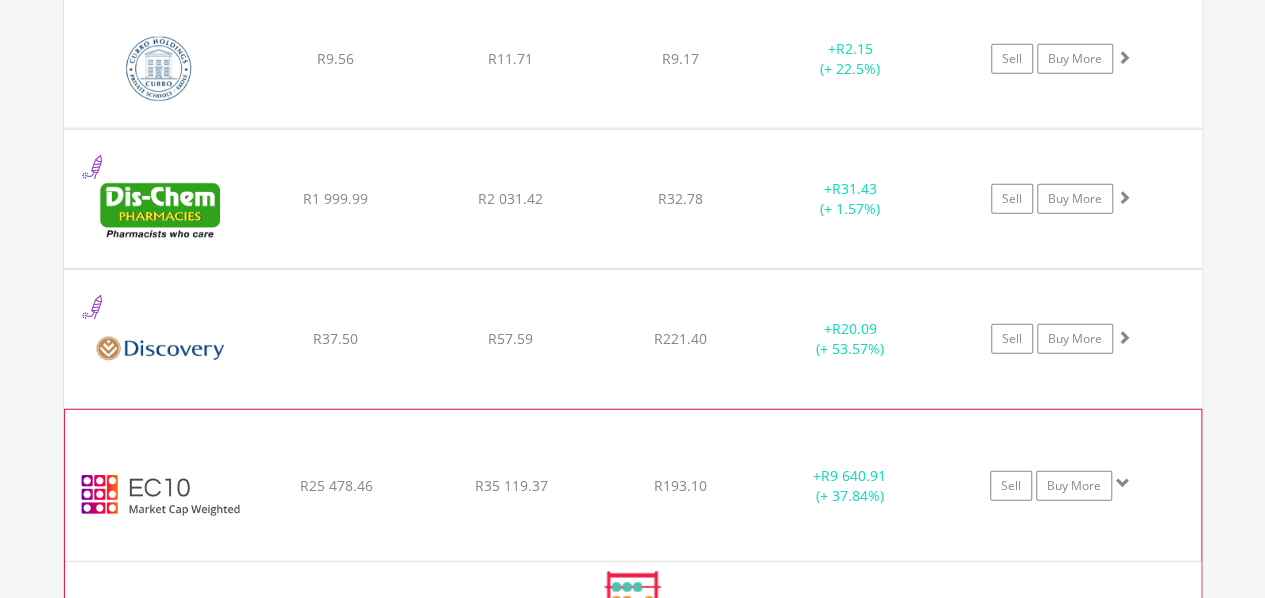 scroll, scrollTop: 2962, scrollLeft: 0, axis: vertical 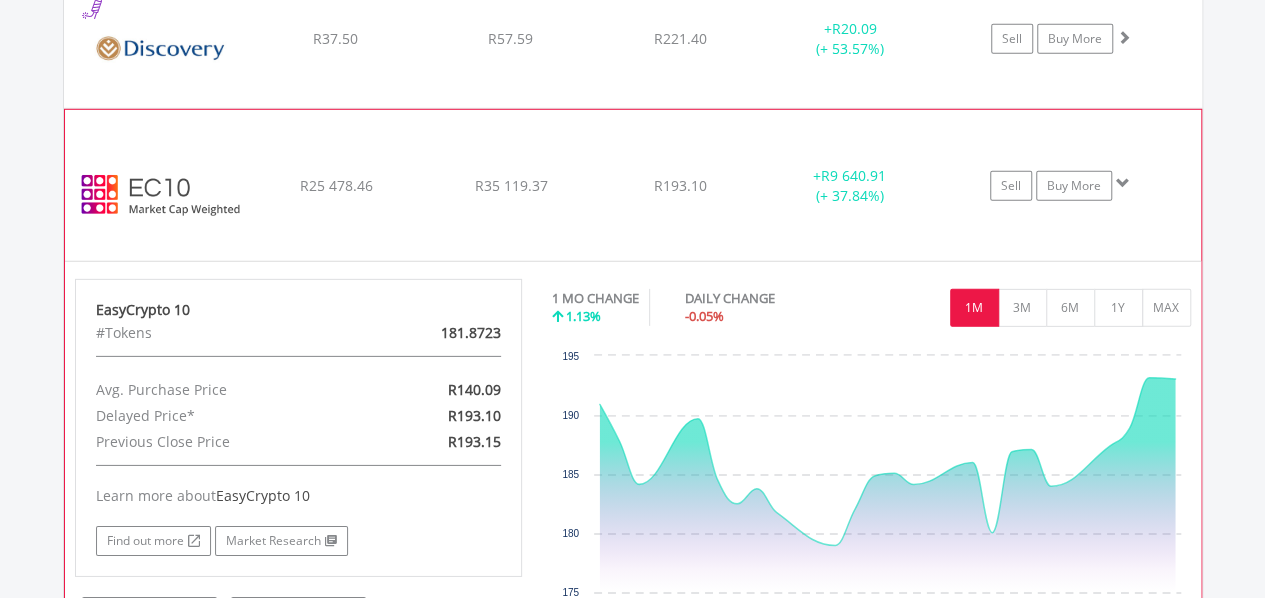 click on "﻿
EasyCrypto 10
R25 478.46
R35 119.37
R193.10
+  R9 640.91 (+ 37.84%)
Sell
Buy More" at bounding box center (633, -1232) 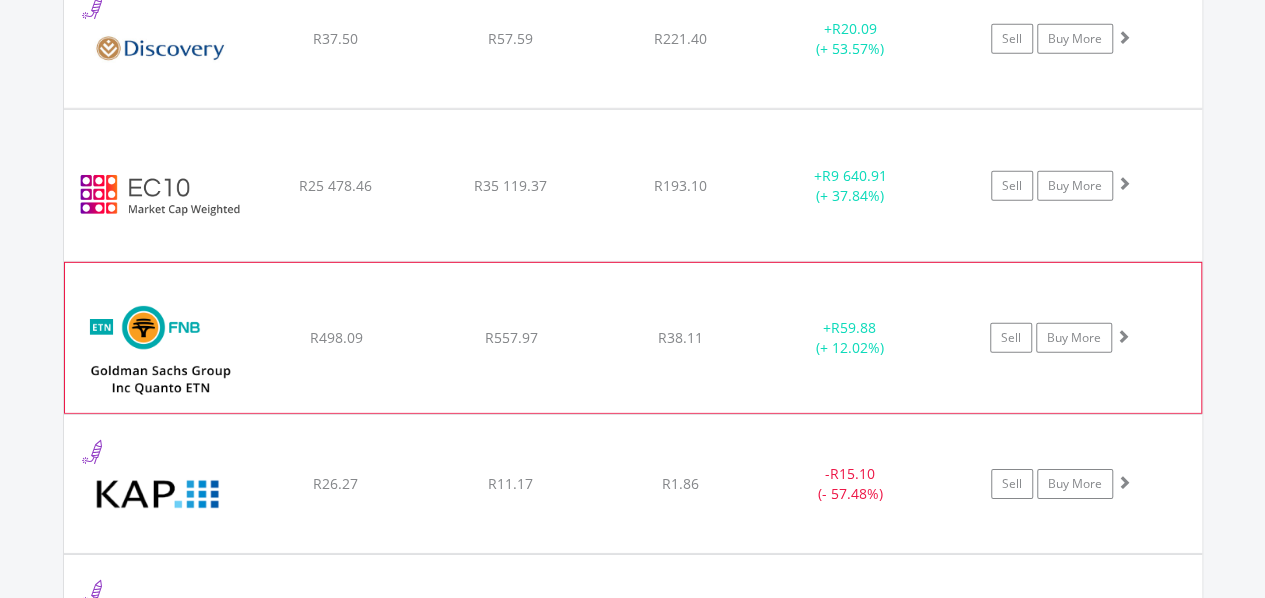 scroll, scrollTop: 3062, scrollLeft: 0, axis: vertical 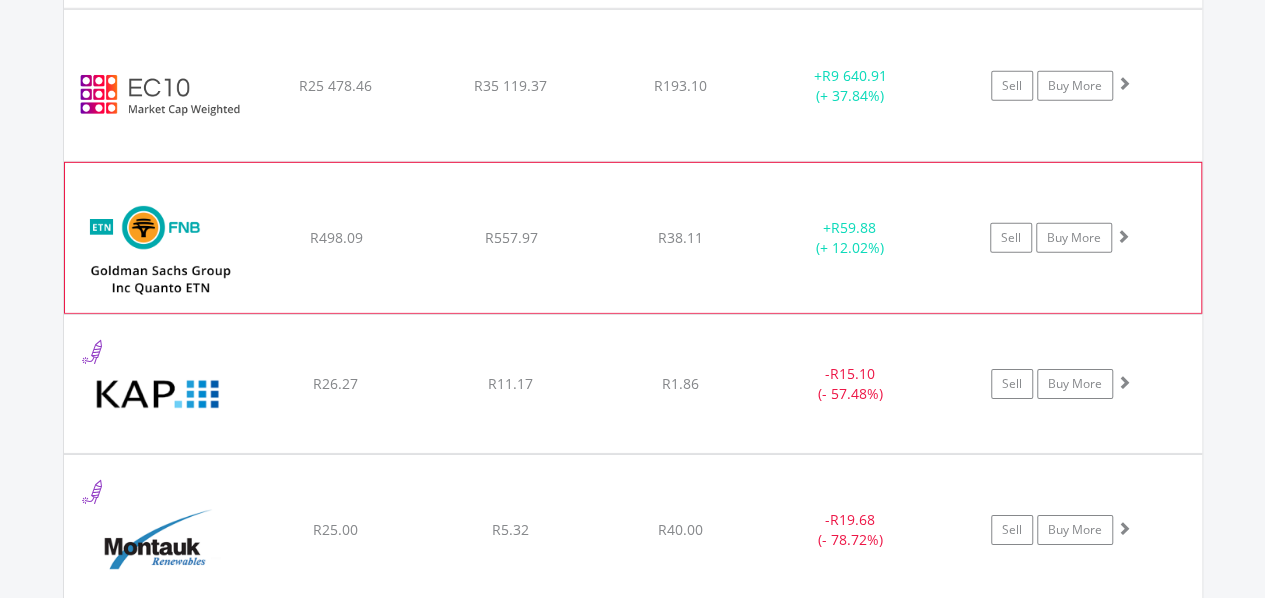 click on "﻿
FNB Quanto ETN on Goldman Sachs Group Inc
R498.09
R557.97
R38.11
+  R59.88 (+ 12.02%)
Sell
Buy More" at bounding box center (633, -1332) 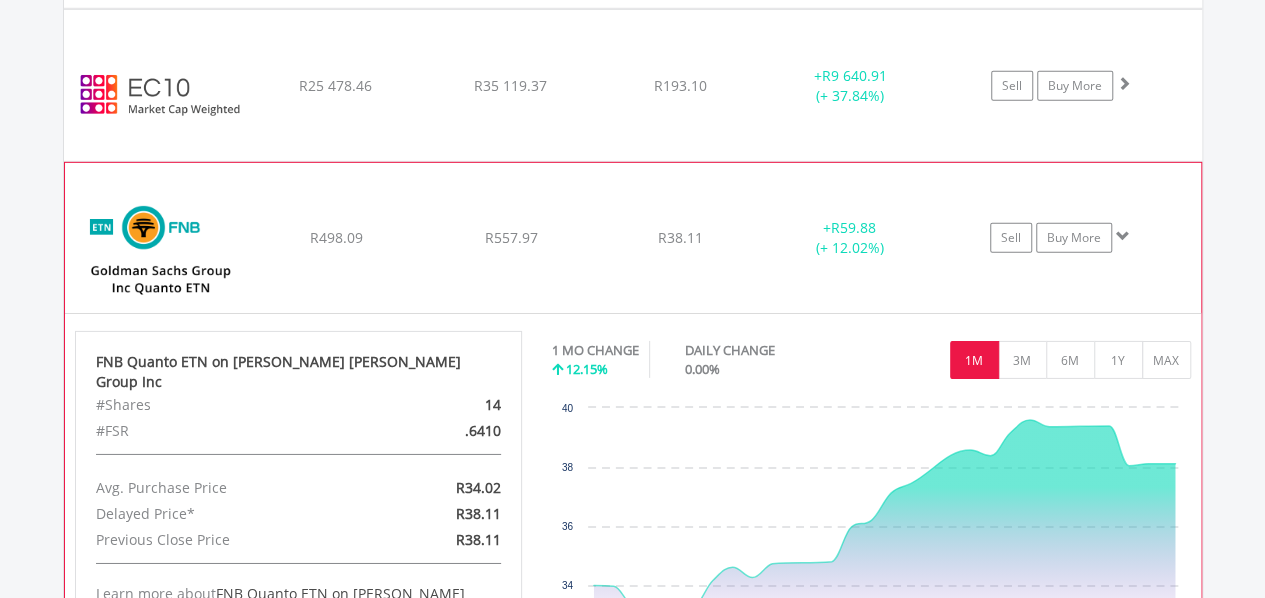click on "﻿
FNB Quanto ETN on Goldman Sachs Group Inc
R498.09
R557.97
R38.11
+  R59.88 (+ 12.02%)
Sell
Buy More" at bounding box center (633, -1332) 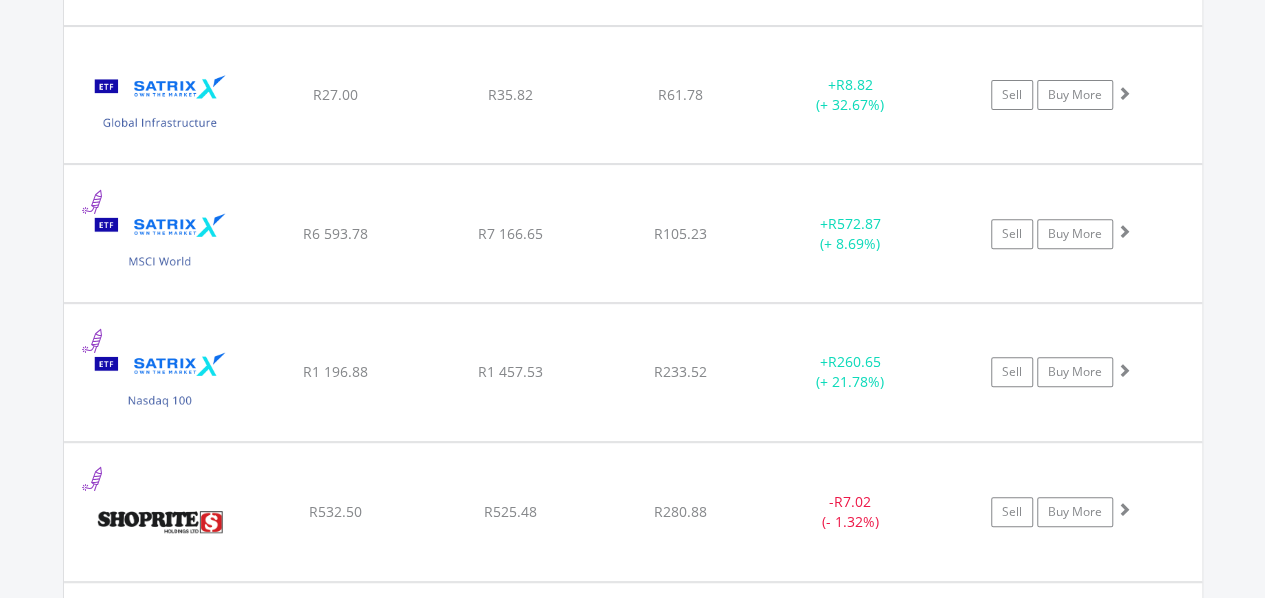 scroll, scrollTop: 4162, scrollLeft: 0, axis: vertical 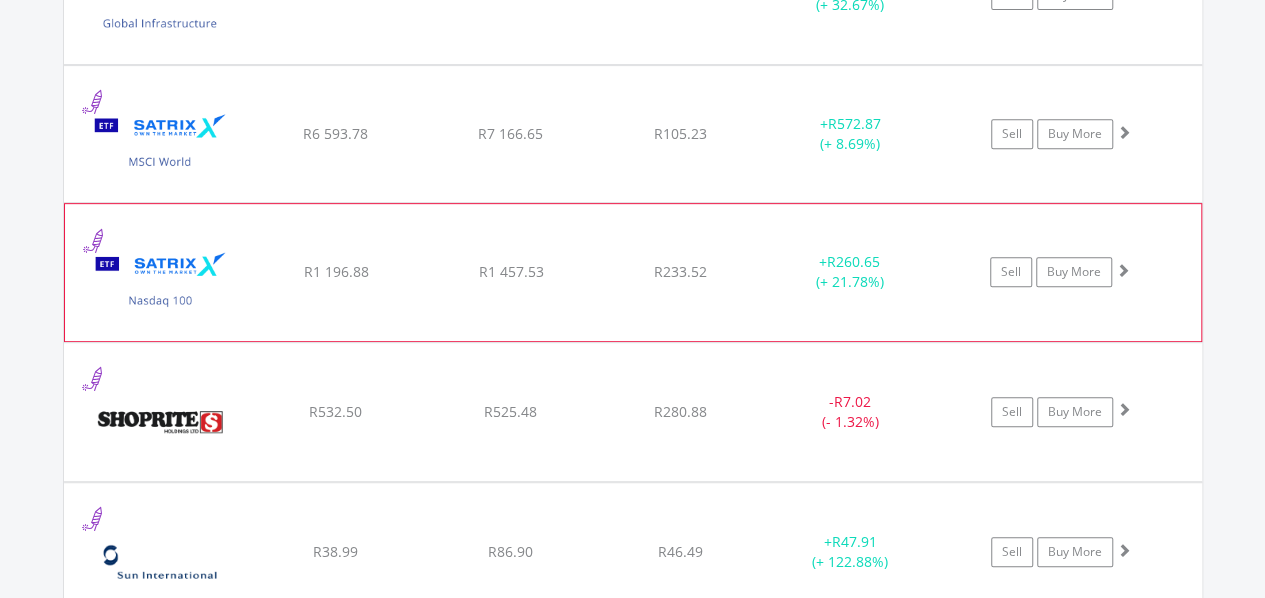 click on "﻿
Satrix Nasdaq 100 ETF
R1 196.88
R1 457.53
R233.52
+  R260.65 (+ 21.78%)
Sell
Buy More" at bounding box center (633, -2432) 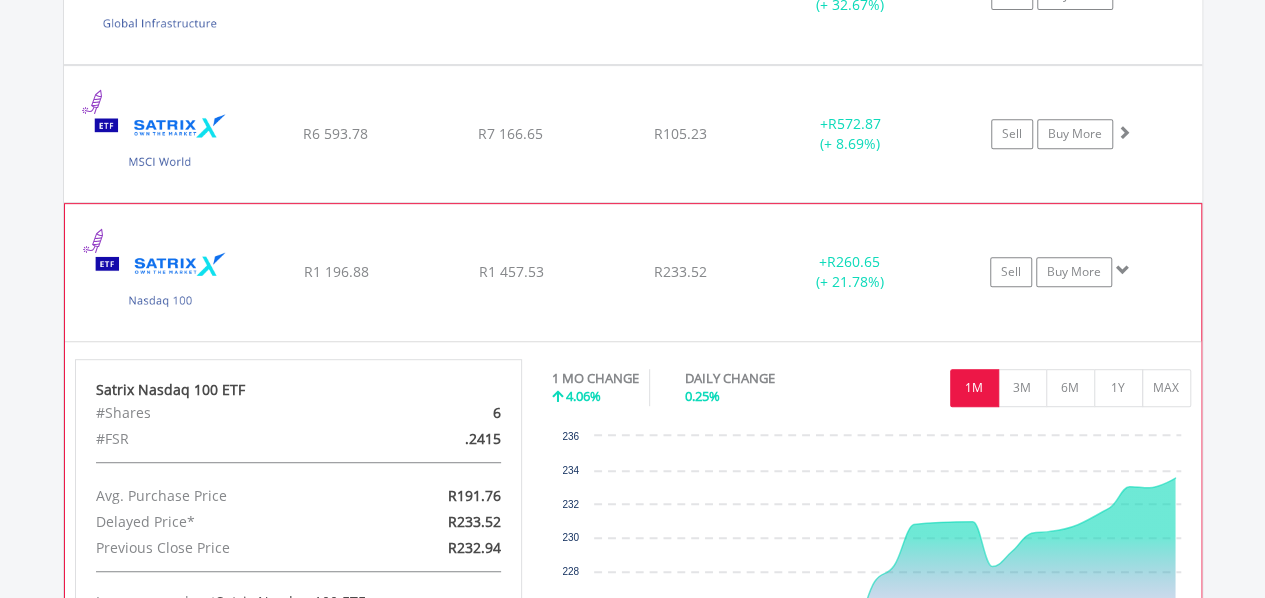 click on "﻿
Satrix Nasdaq 100 ETF
R1 196.88
R1 457.53
R233.52
+  R260.65 (+ 21.78%)
Sell
Buy More" at bounding box center [633, -2432] 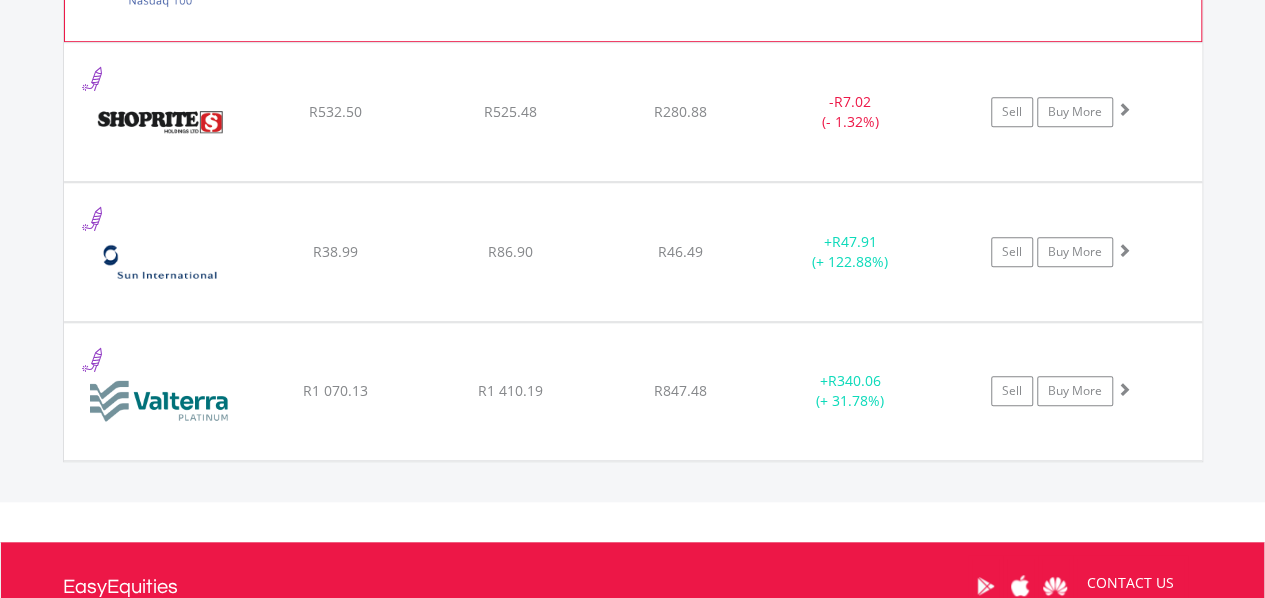scroll, scrollTop: 4562, scrollLeft: 0, axis: vertical 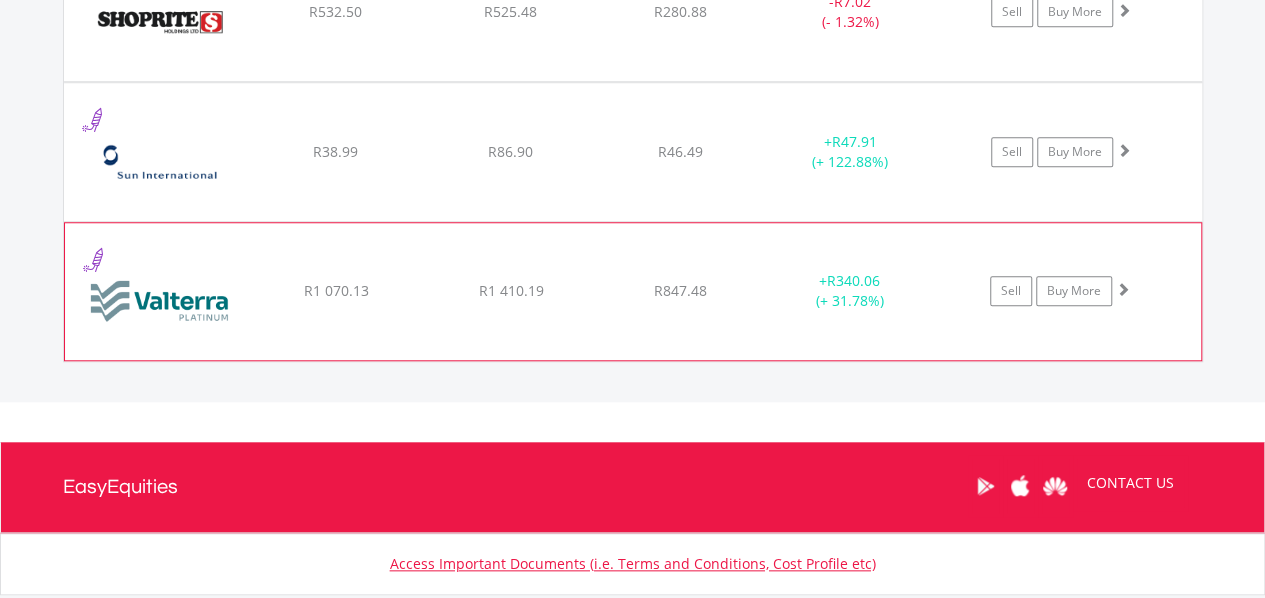 click on "﻿
Valterra Platinum Limited
R1 070.13
R1 410.19
R847.48
+  R340.06 (+ 31.78%)
Sell
Buy More" at bounding box center [633, -2832] 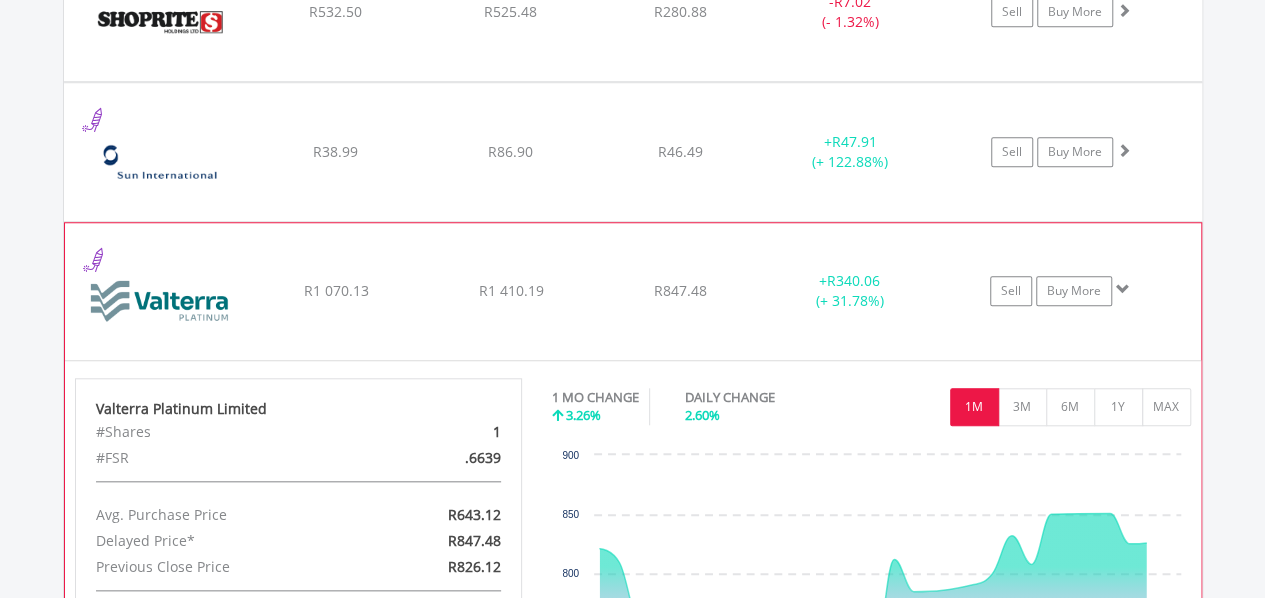 scroll, scrollTop: 4662, scrollLeft: 0, axis: vertical 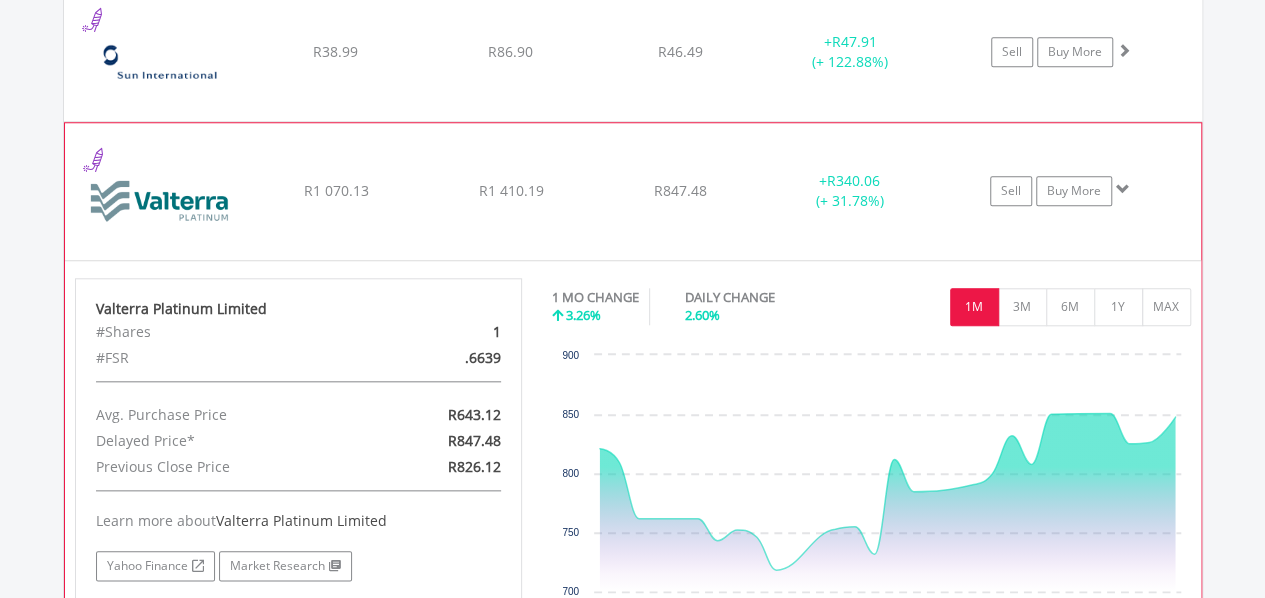 click on "﻿
Valterra Platinum Limited
R1 070.13
R1 410.19
R847.48
+  R340.06 (+ 31.78%)
Sell
Buy More" at bounding box center (633, -2932) 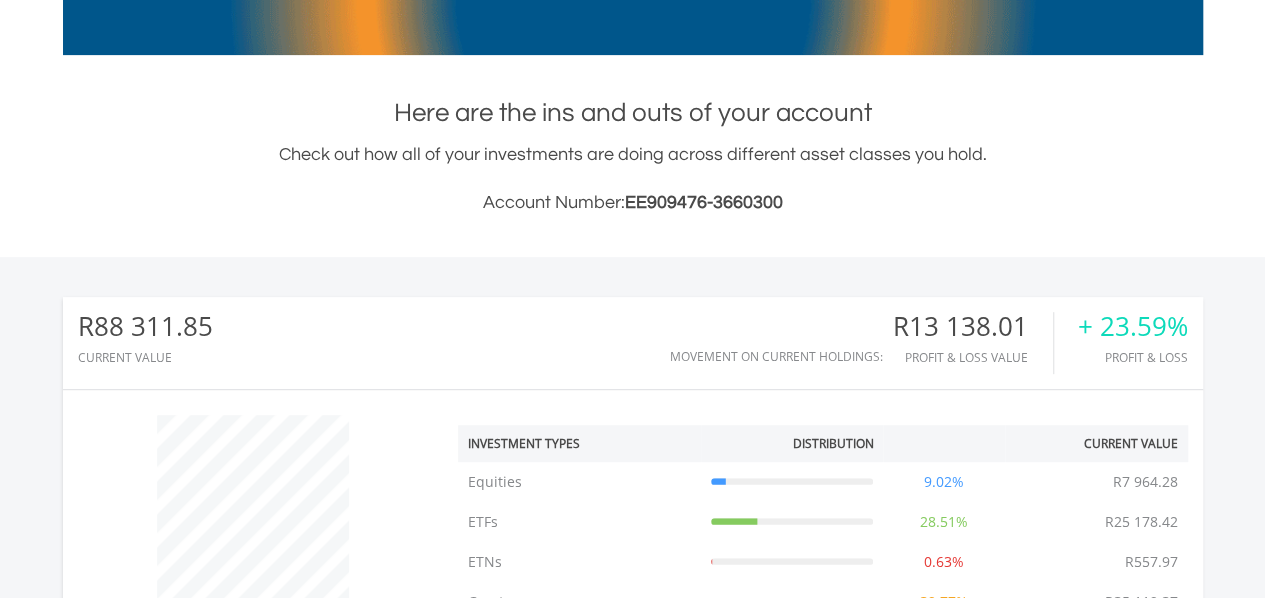 scroll, scrollTop: 0, scrollLeft: 0, axis: both 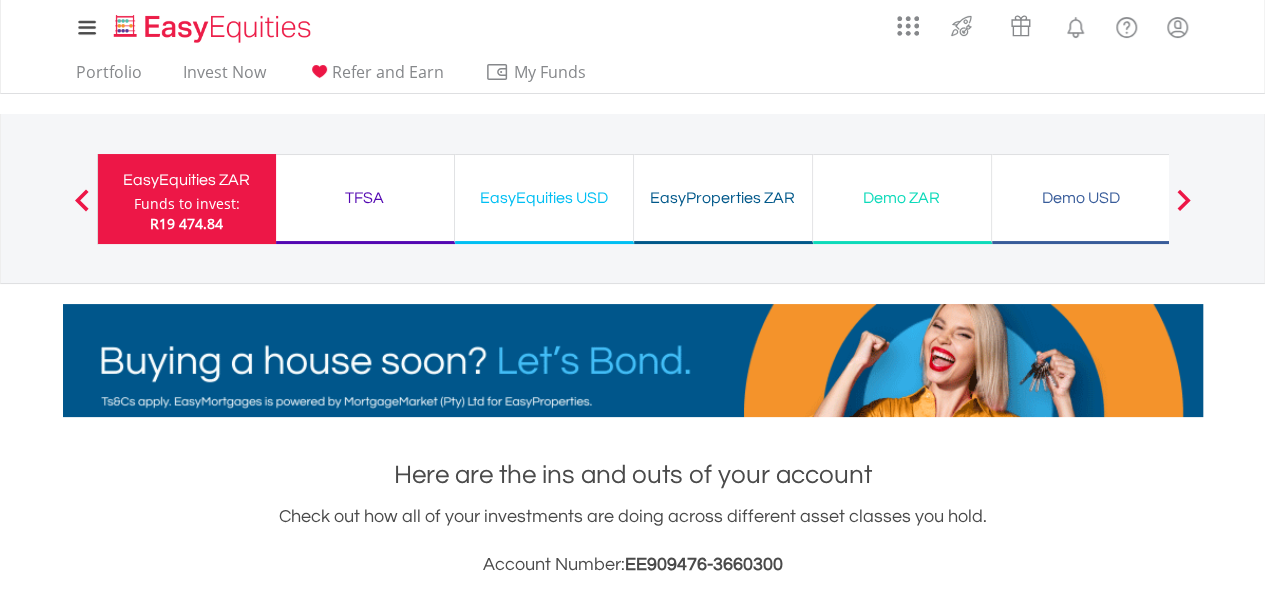 click on "TFSA" at bounding box center [365, 198] 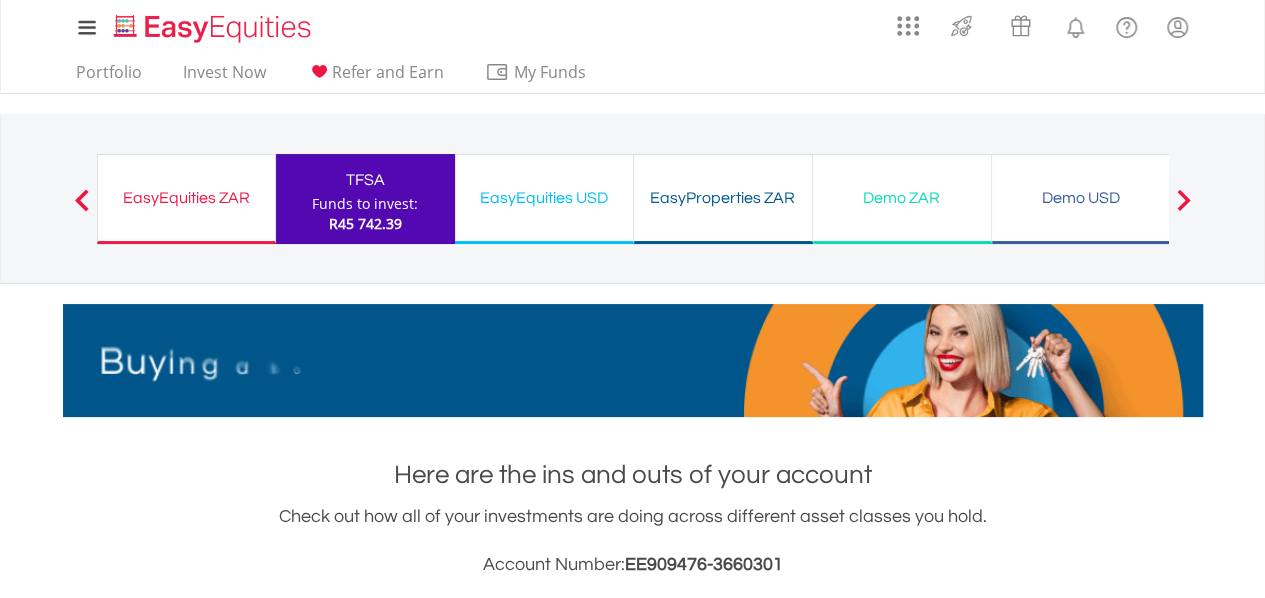 scroll, scrollTop: 300, scrollLeft: 0, axis: vertical 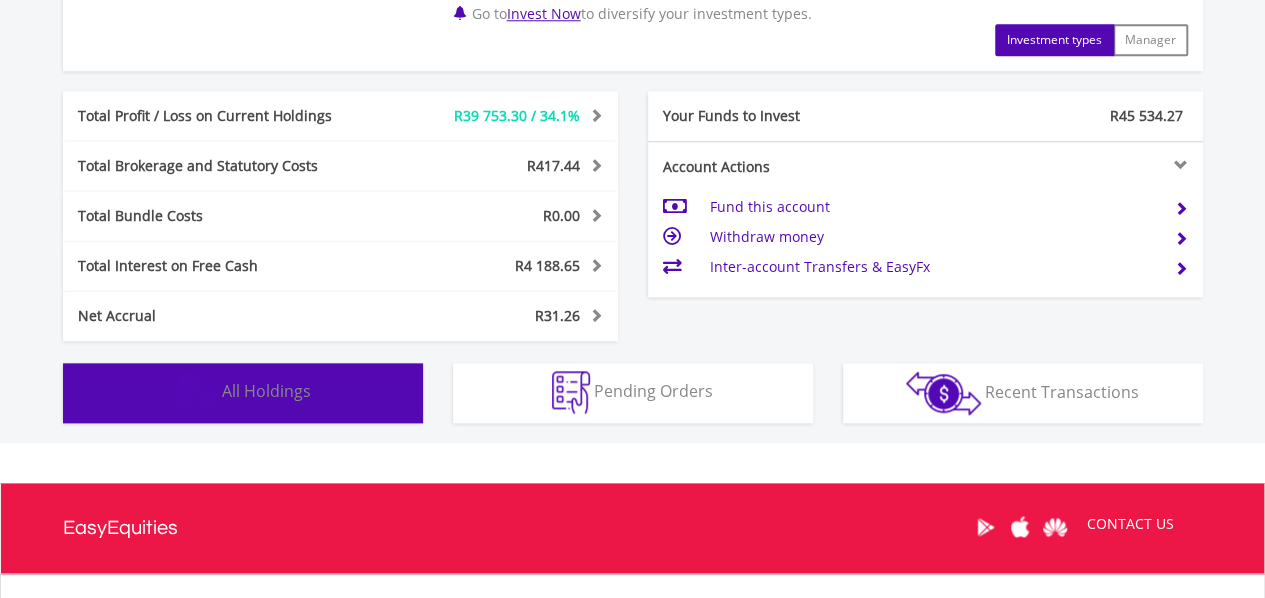 click on "All Holdings" at bounding box center [266, 391] 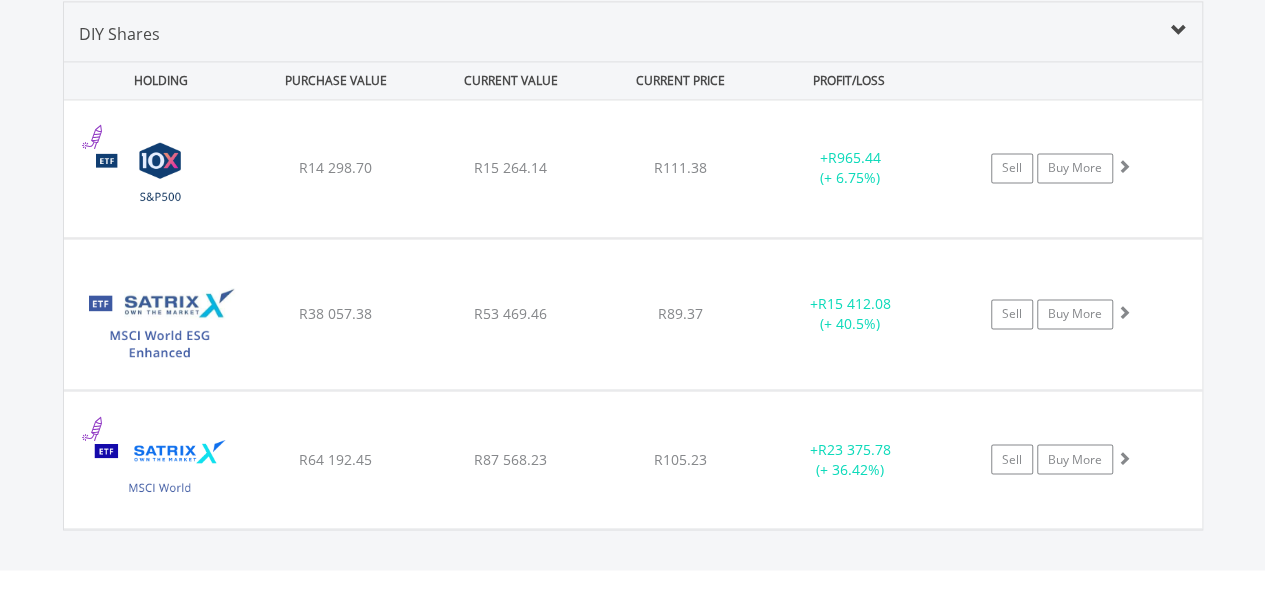 scroll, scrollTop: 1582, scrollLeft: 0, axis: vertical 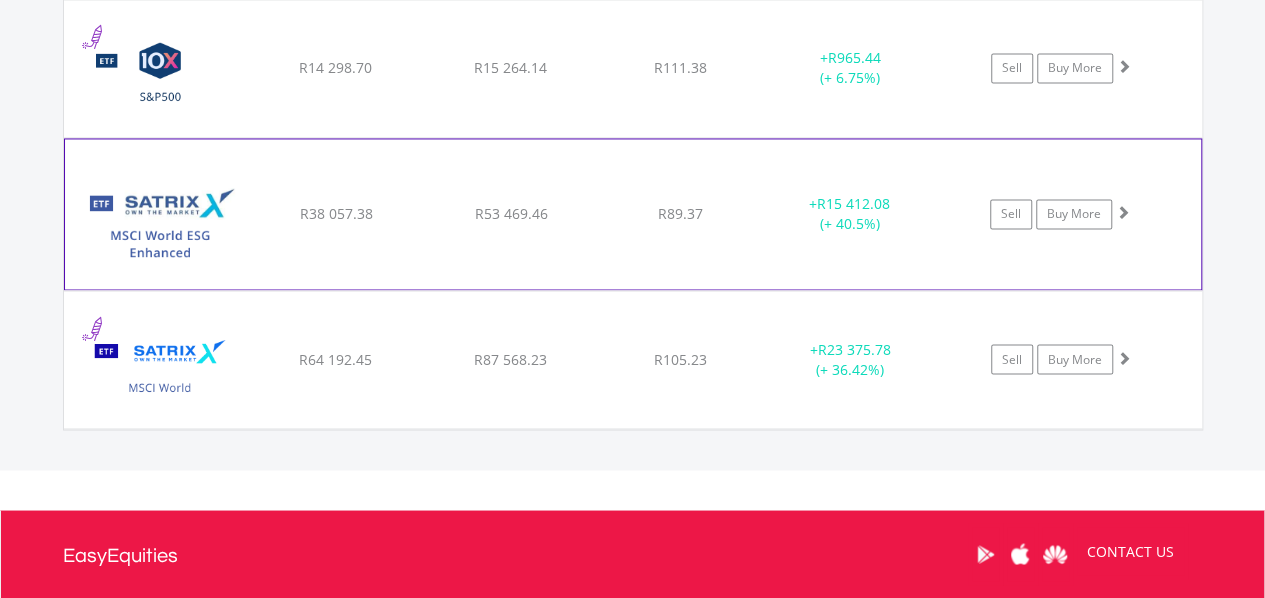 click on "R53 469.46" at bounding box center (510, 68) 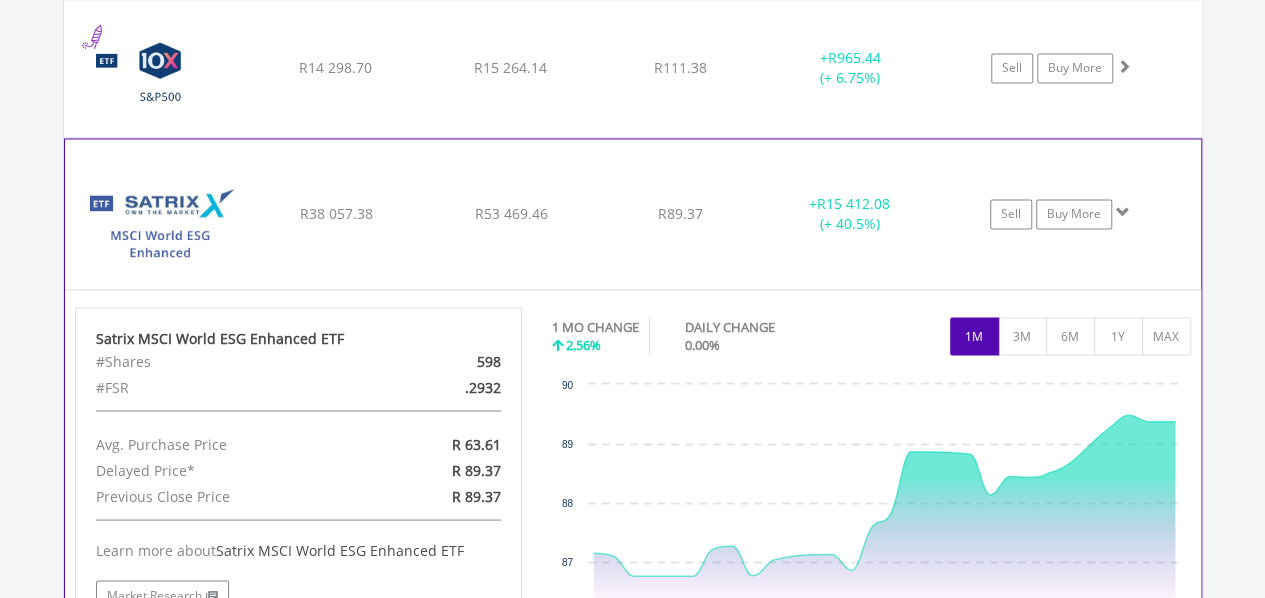 click on "R53 469.46" at bounding box center (510, 68) 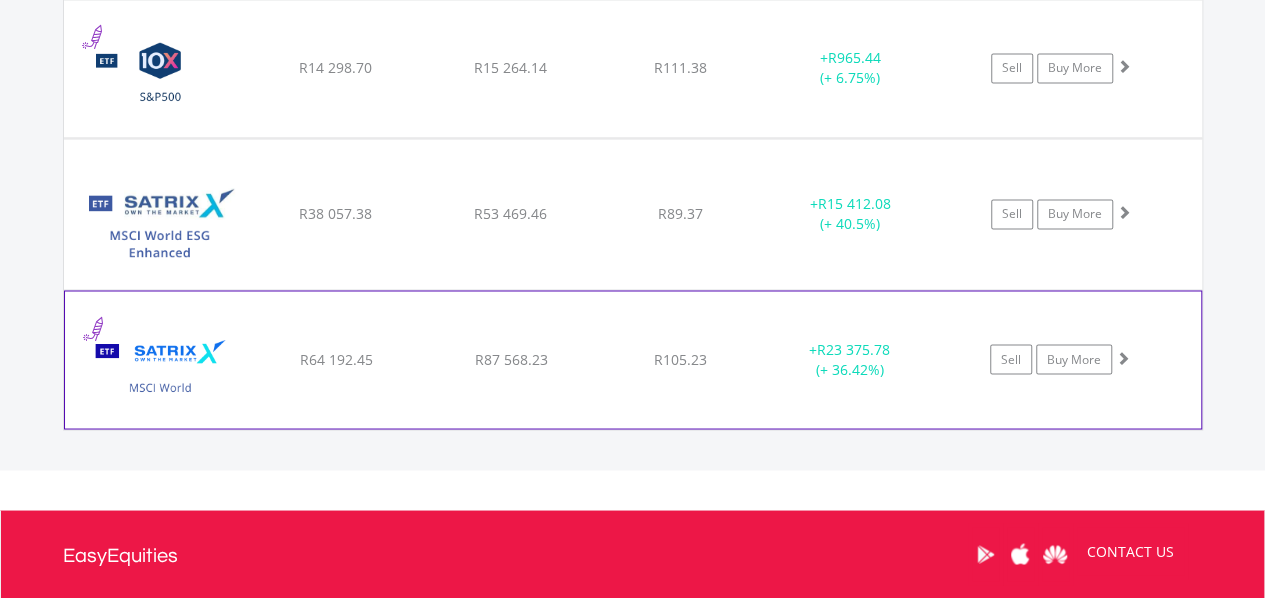 click on "R87 568.23" at bounding box center (510, 68) 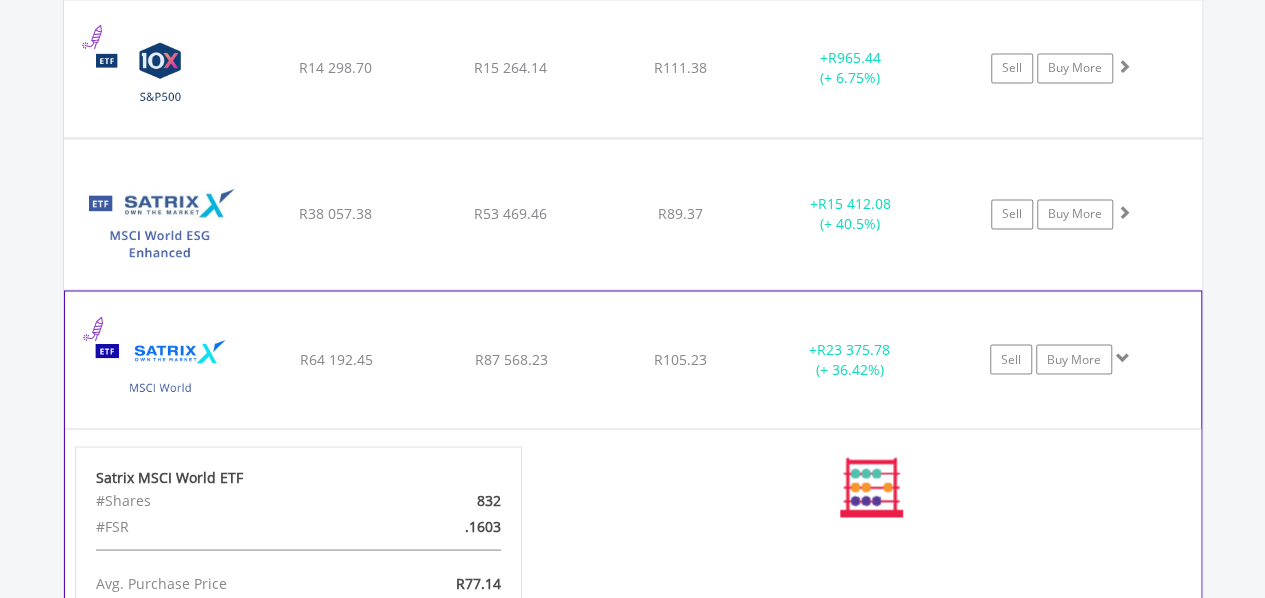 scroll, scrollTop: 1682, scrollLeft: 0, axis: vertical 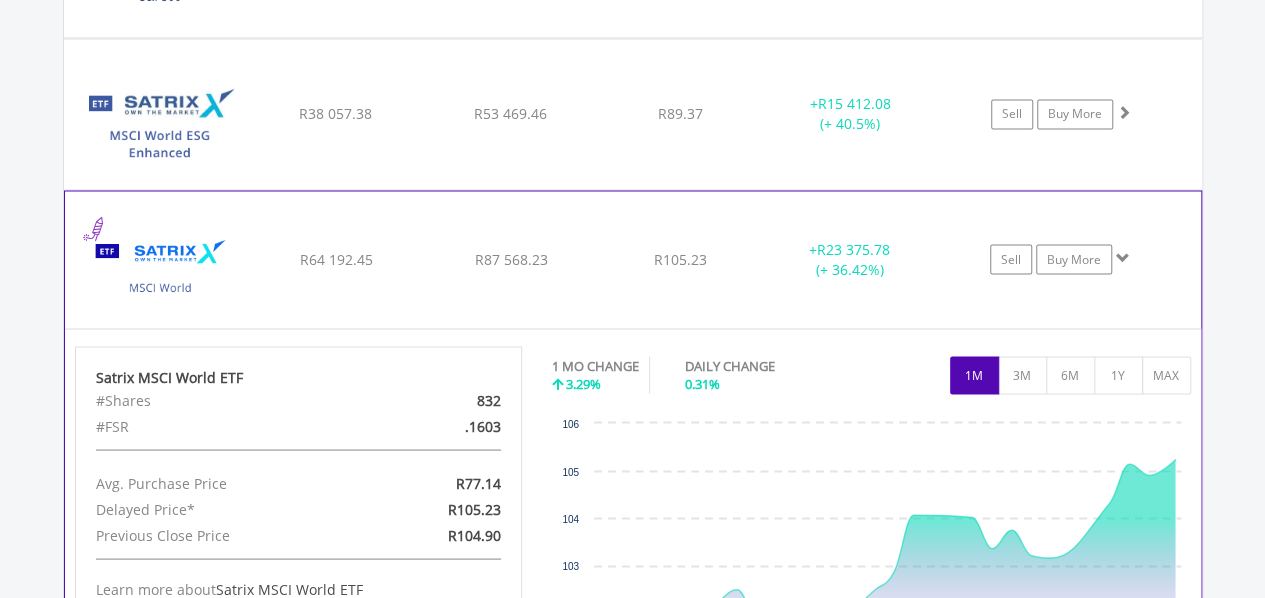 click on "﻿
Satrix MSCI World ETF
R64 192.45
R87 568.23
R105.23
+  R23 375.78 (+ 36.42%)
Sell
Buy More" at bounding box center [633, -32] 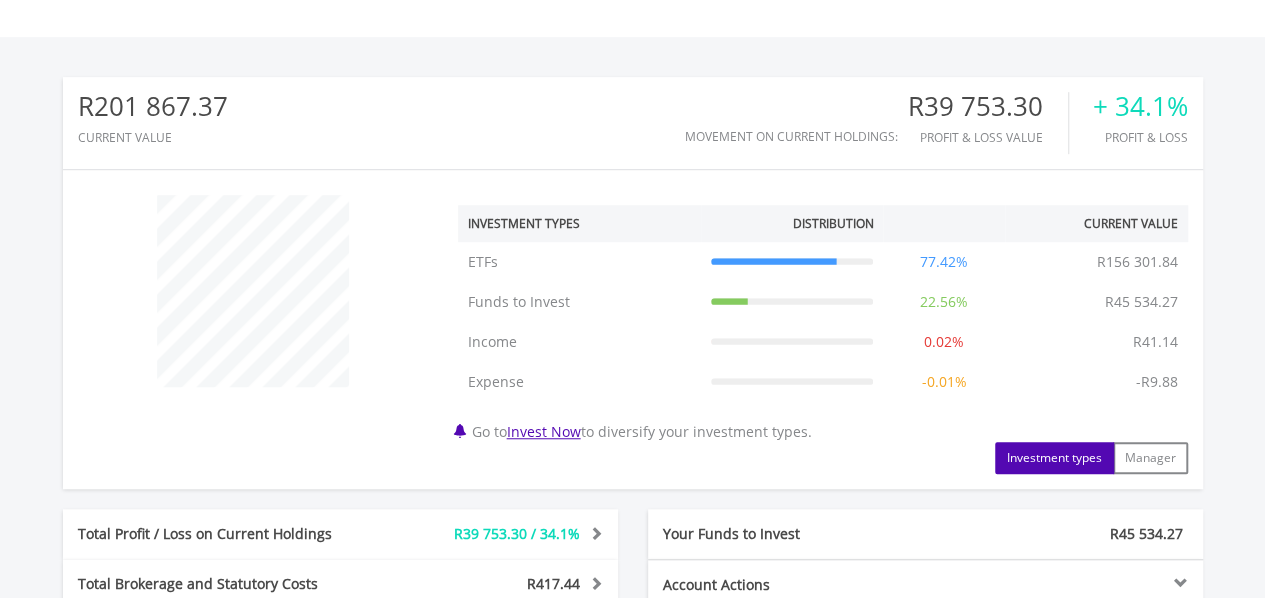 scroll, scrollTop: 0, scrollLeft: 0, axis: both 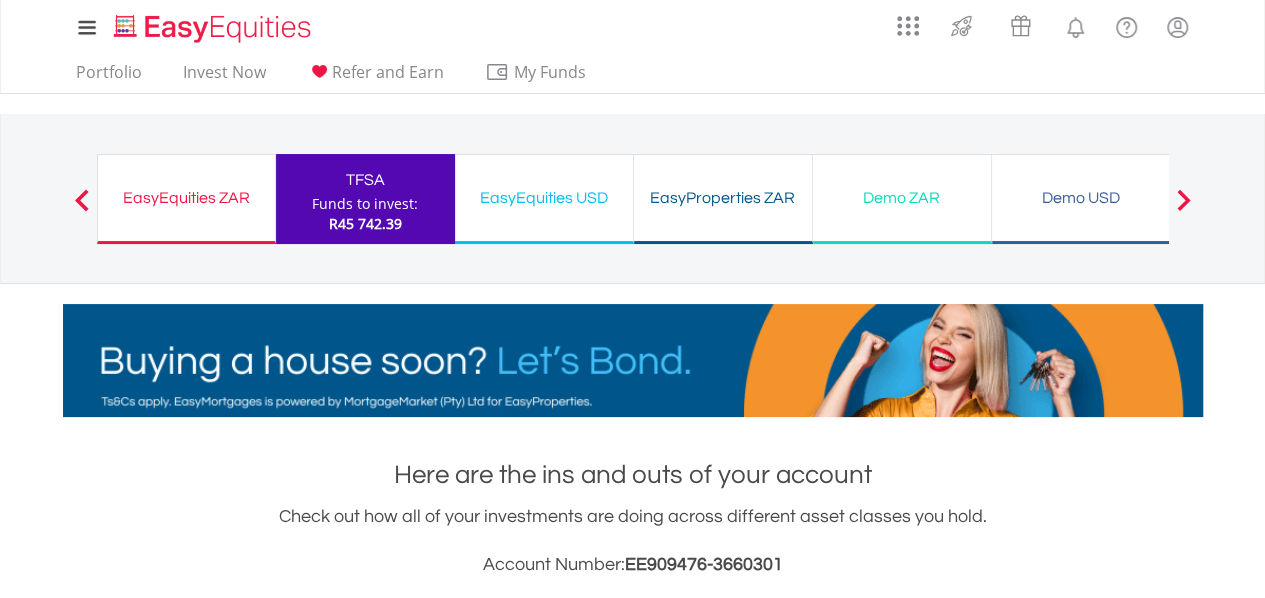 click on "EasyEquities ZAR" at bounding box center (186, 198) 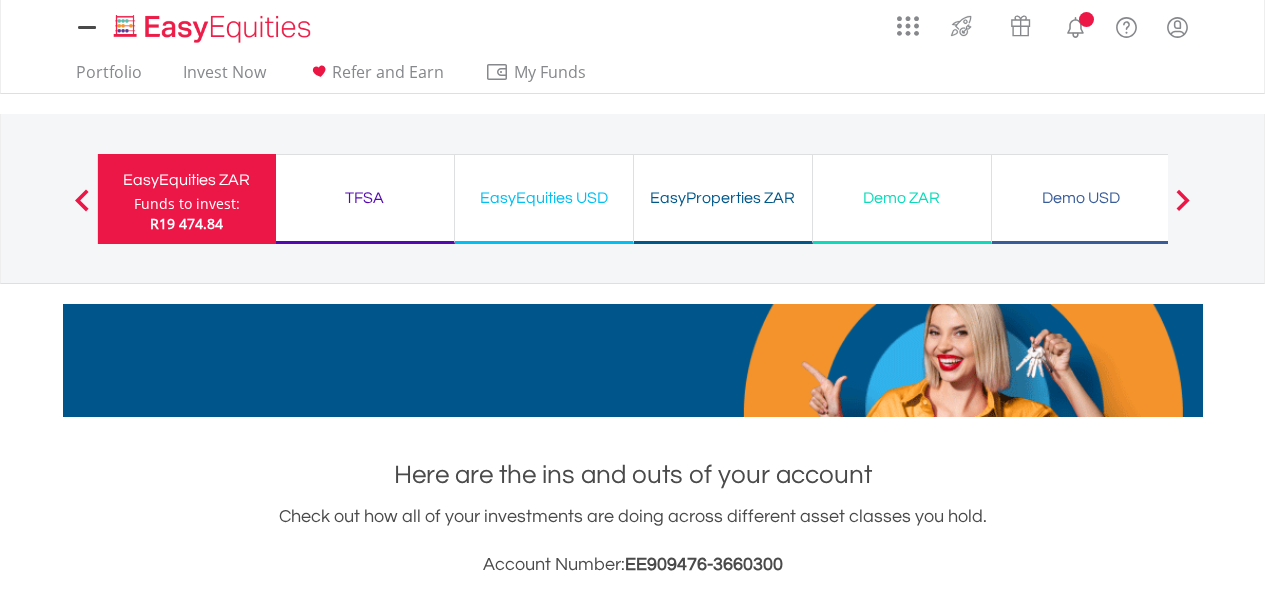 scroll, scrollTop: 0, scrollLeft: 0, axis: both 